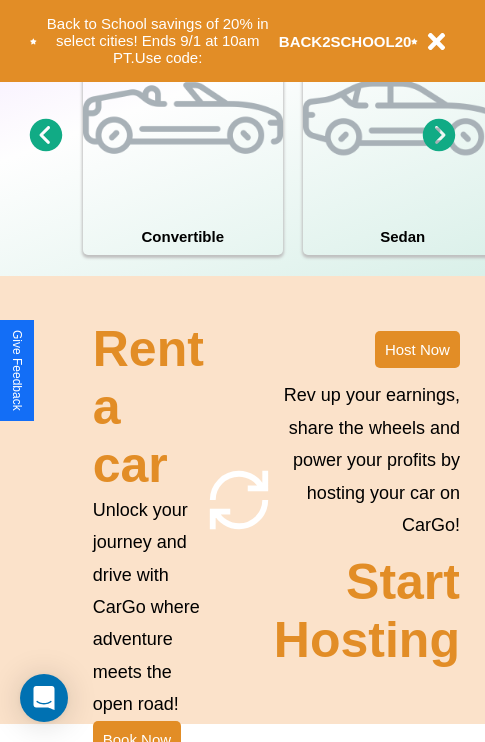 scroll, scrollTop: 1558, scrollLeft: 0, axis: vertical 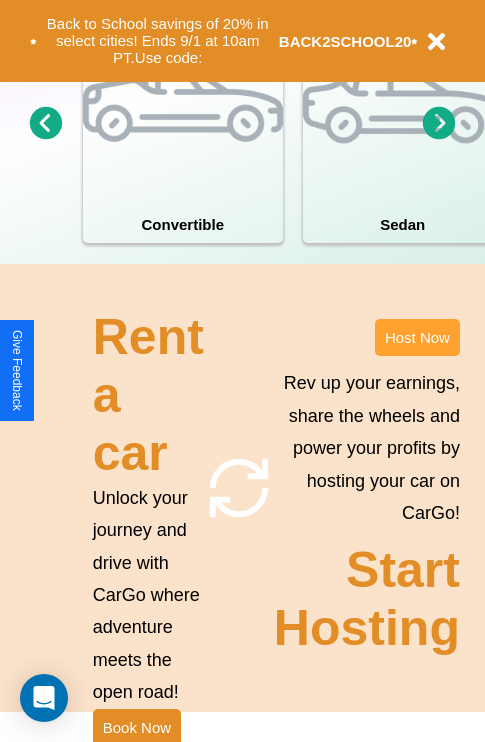 click on "Host Now" at bounding box center [417, 337] 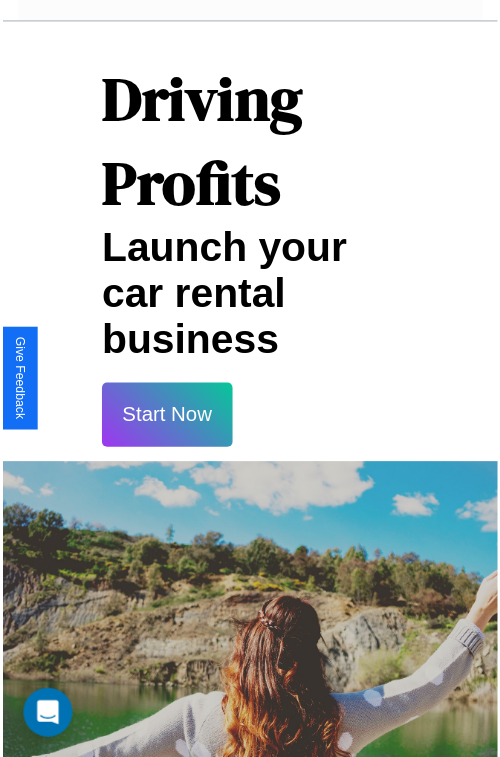 scroll, scrollTop: 1417, scrollLeft: 0, axis: vertical 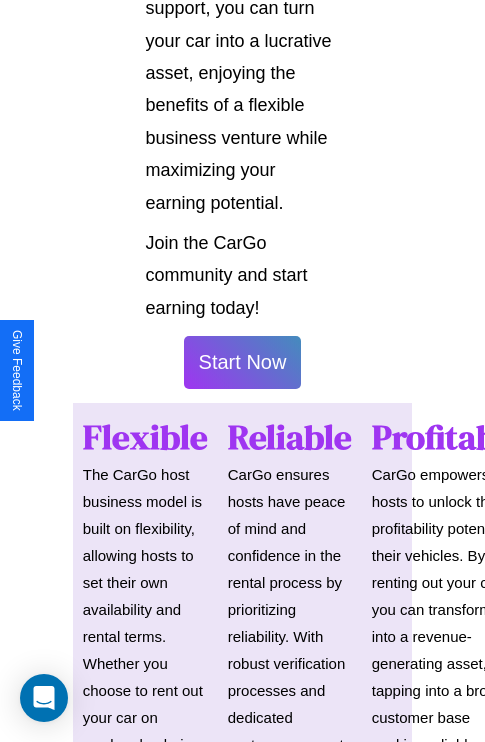 click on "Start Now" at bounding box center [243, 362] 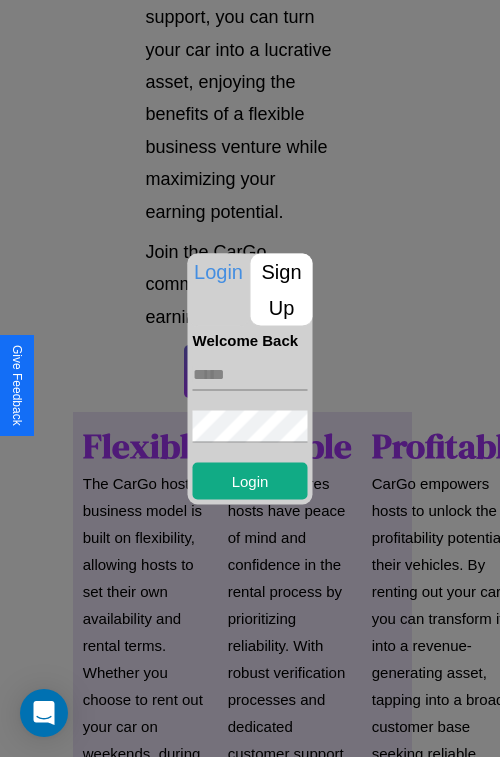 click at bounding box center [250, 374] 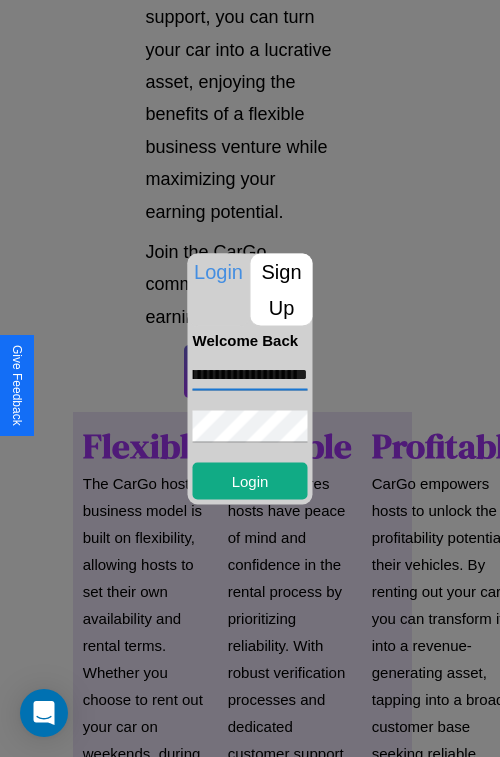 scroll, scrollTop: 0, scrollLeft: 77, axis: horizontal 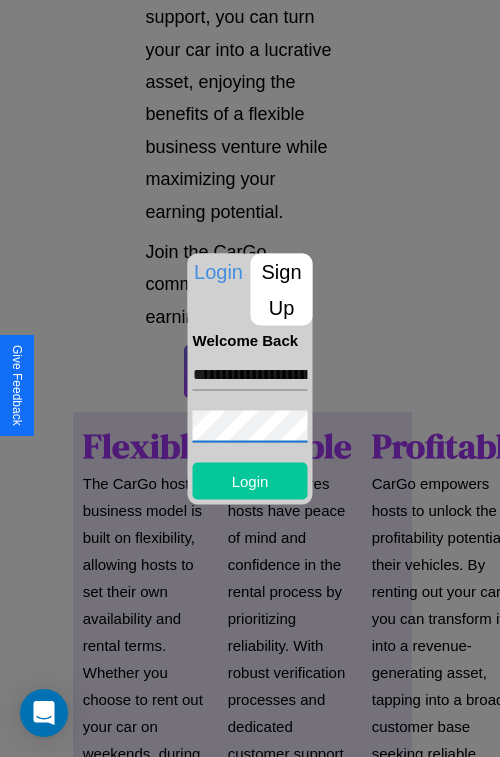 click on "Login" at bounding box center [250, 480] 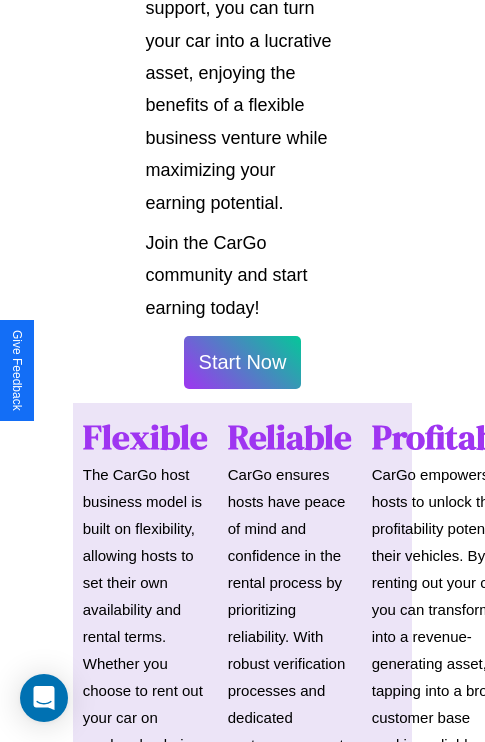 scroll, scrollTop: 1419, scrollLeft: 0, axis: vertical 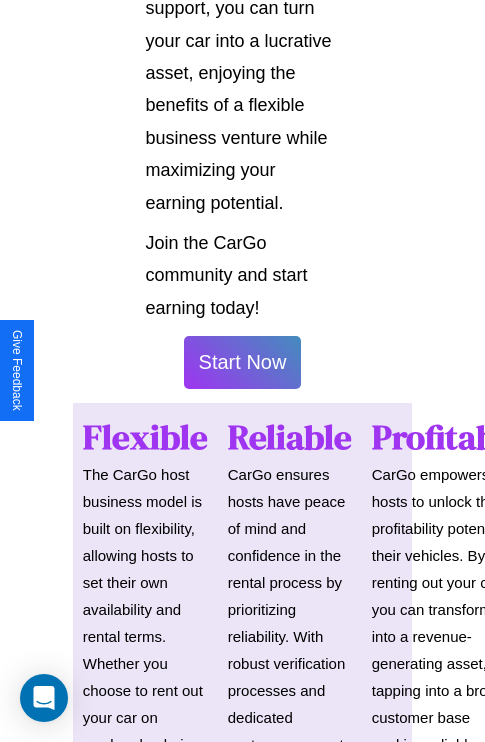 click on "Start Now" at bounding box center (243, 362) 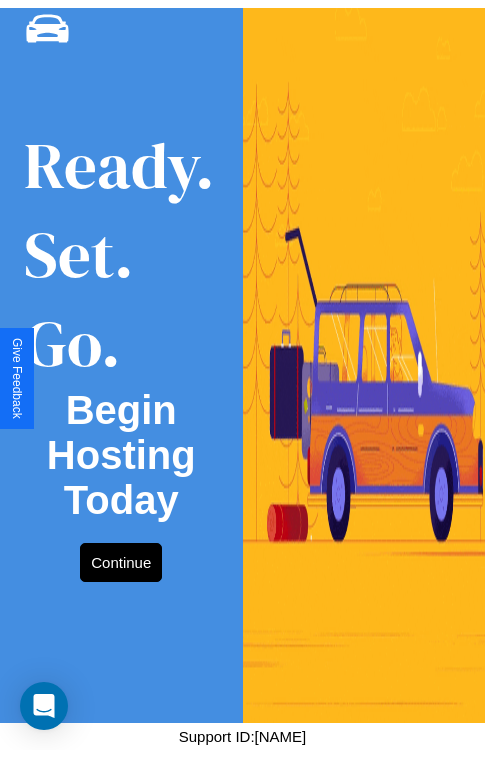 scroll, scrollTop: 0, scrollLeft: 0, axis: both 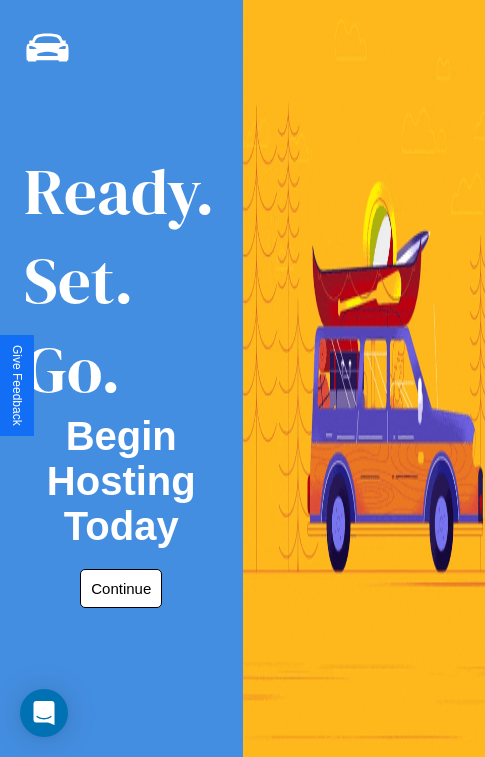 click on "Continue" at bounding box center (121, 588) 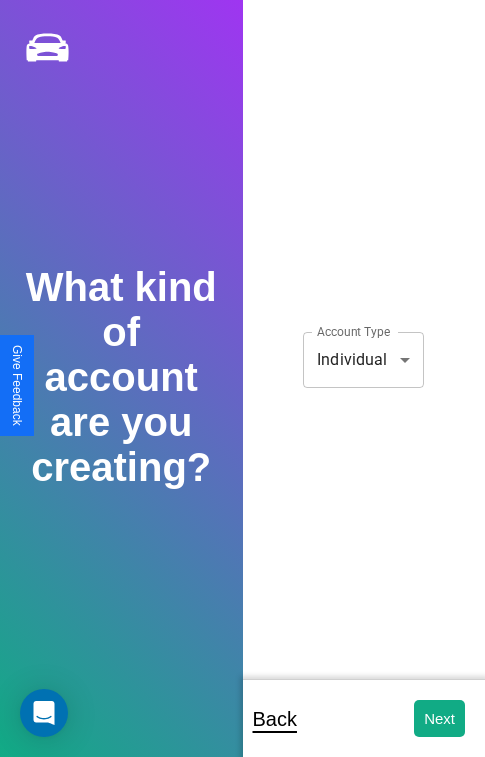 click on "**********" at bounding box center [242, 392] 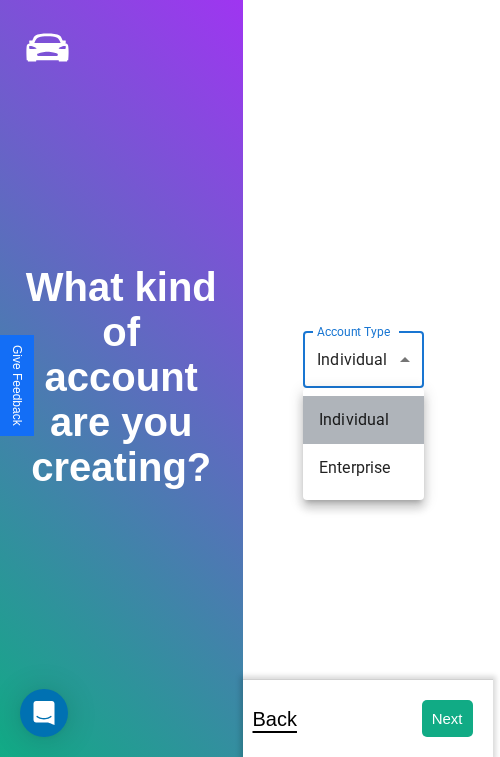 click on "Individual" at bounding box center (363, 420) 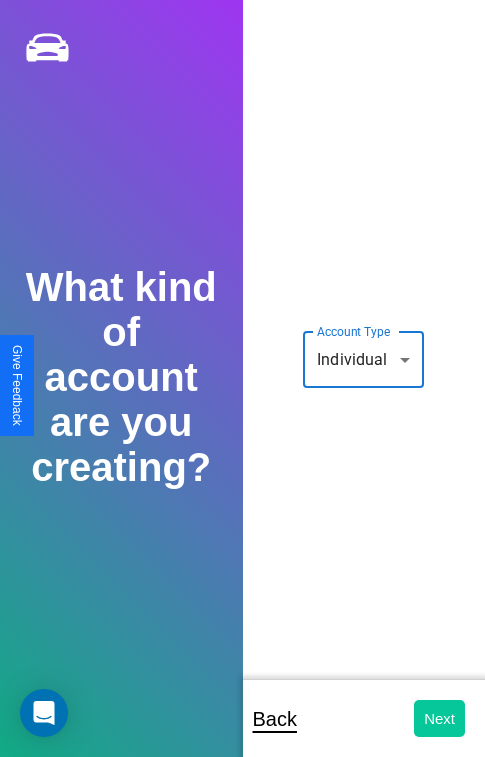 click on "Next" at bounding box center (439, 718) 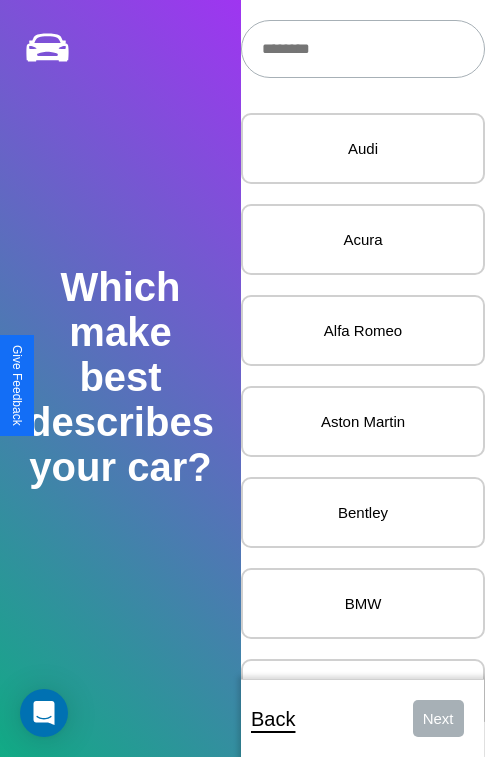 scroll, scrollTop: 27, scrollLeft: 0, axis: vertical 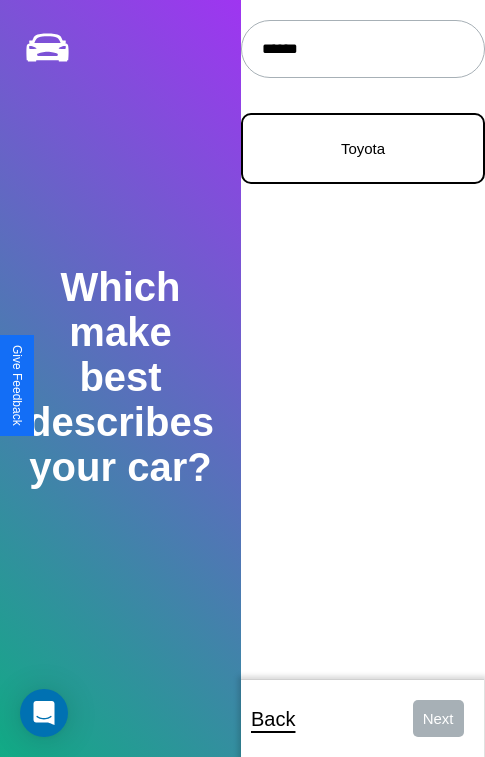 type on "******" 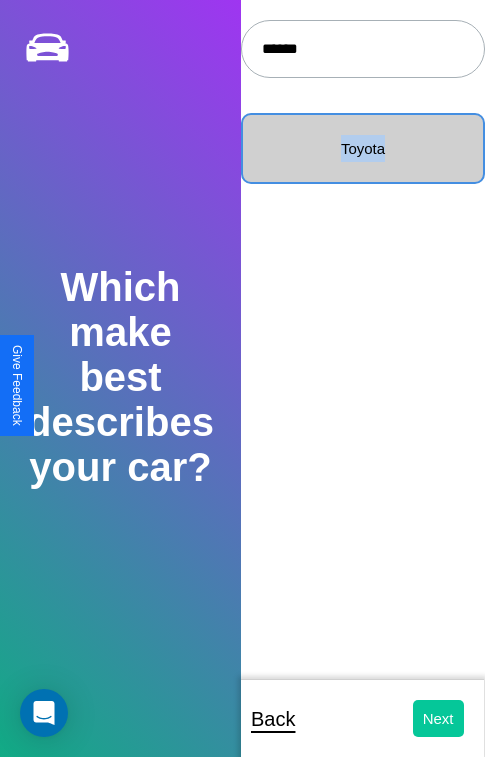 click on "Next" at bounding box center (438, 718) 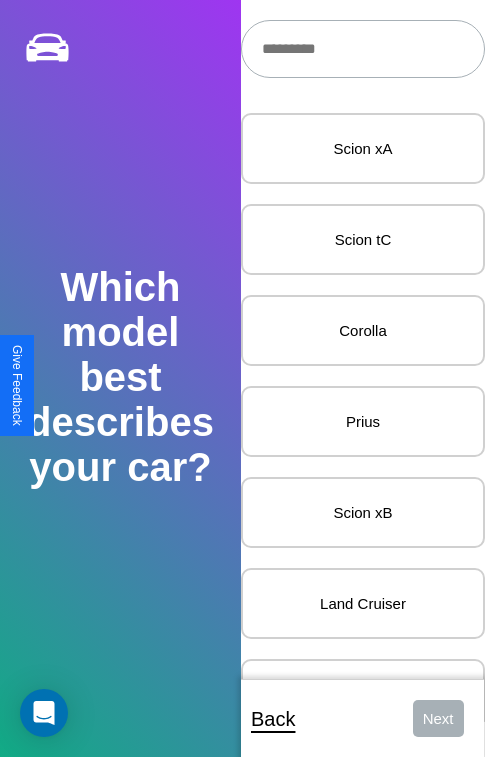 scroll, scrollTop: 27, scrollLeft: 0, axis: vertical 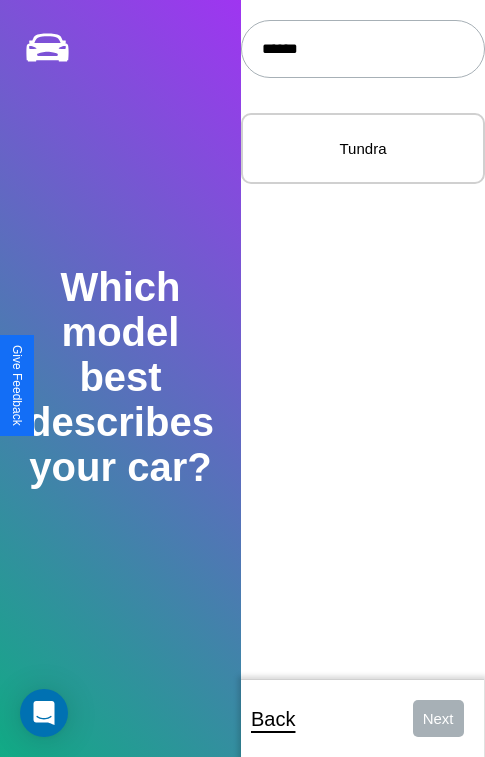 type on "******" 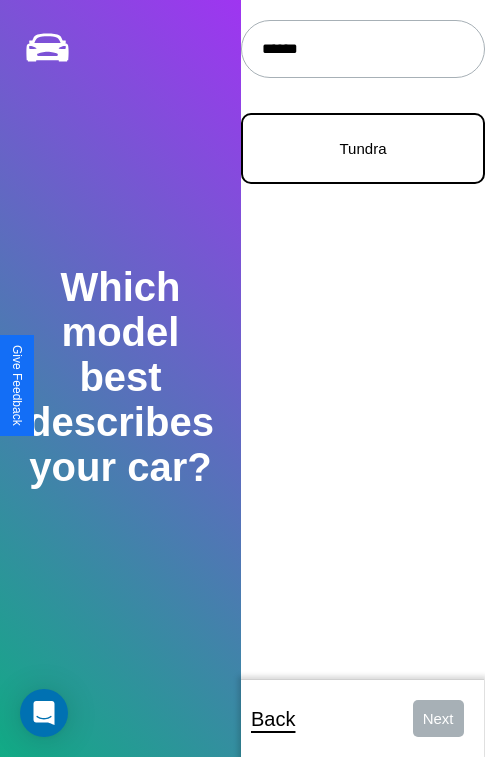 click on "Tundra" at bounding box center (363, 148) 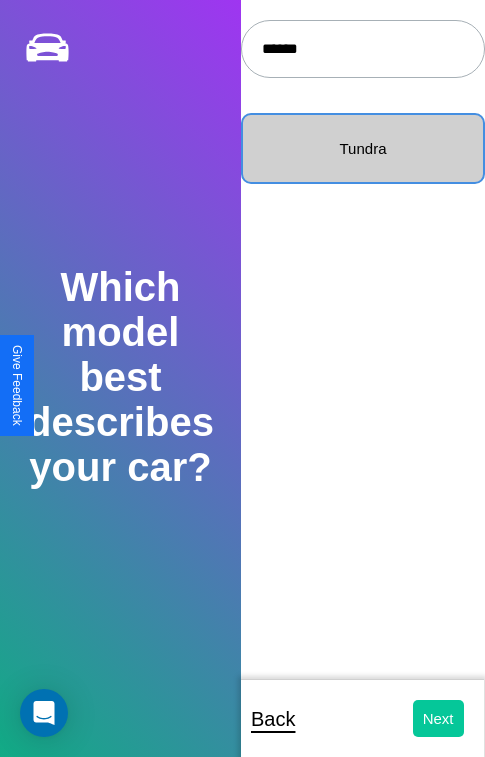 click on "Next" at bounding box center (438, 718) 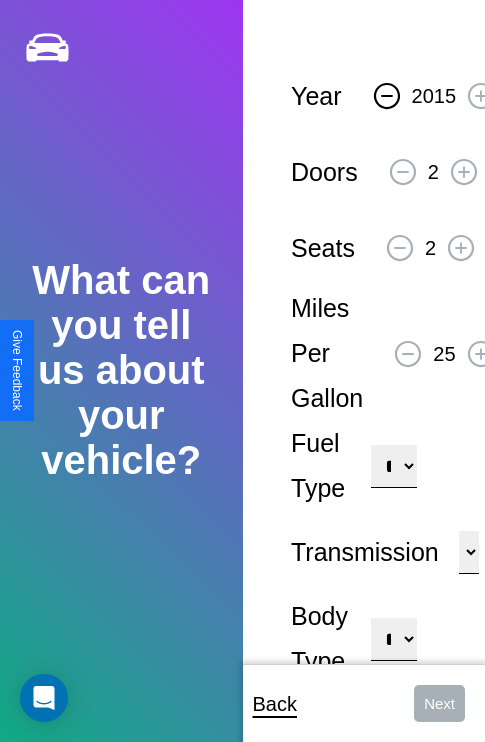 click 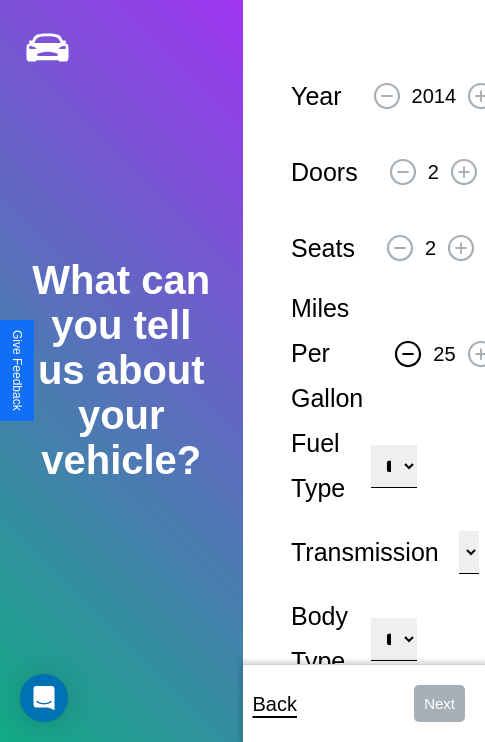 click 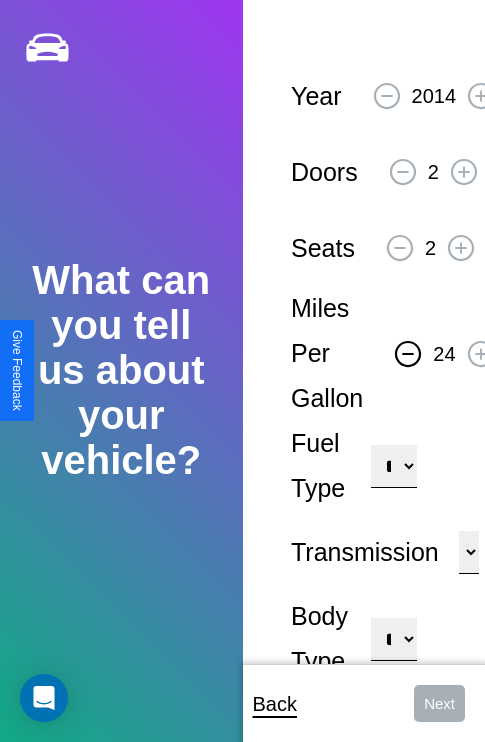 click 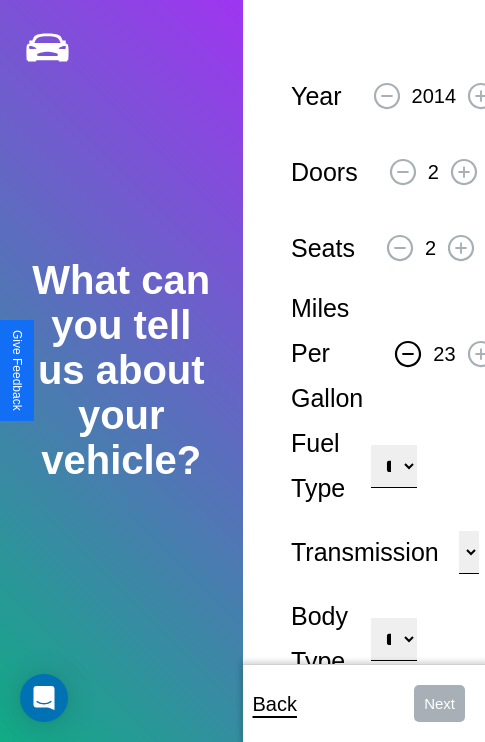 click 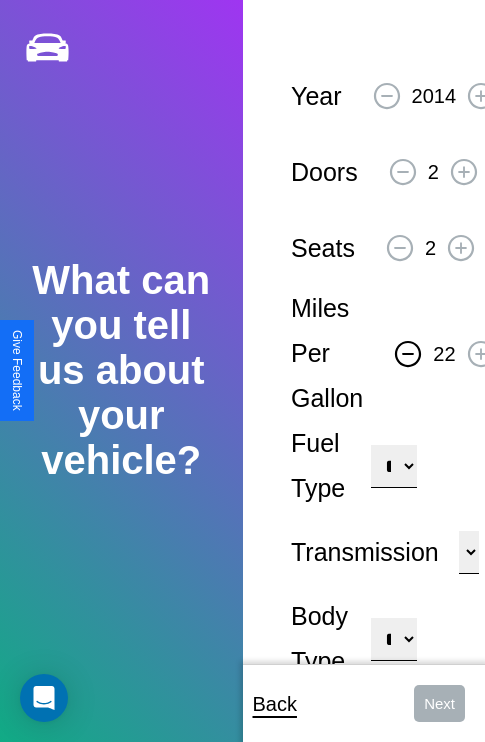 click 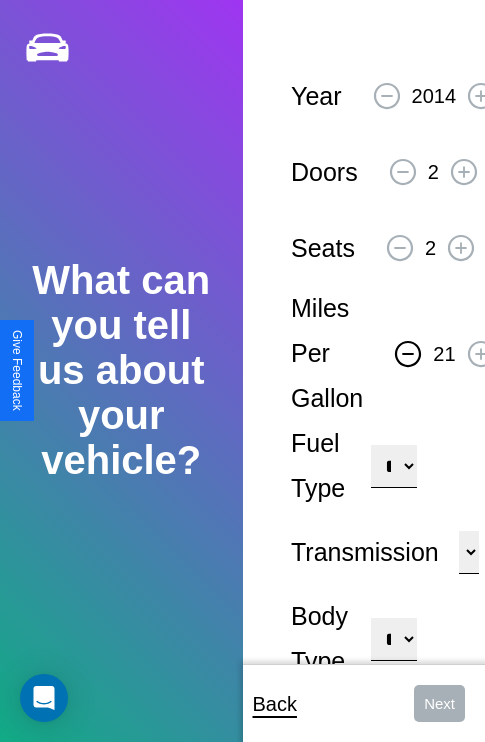 click 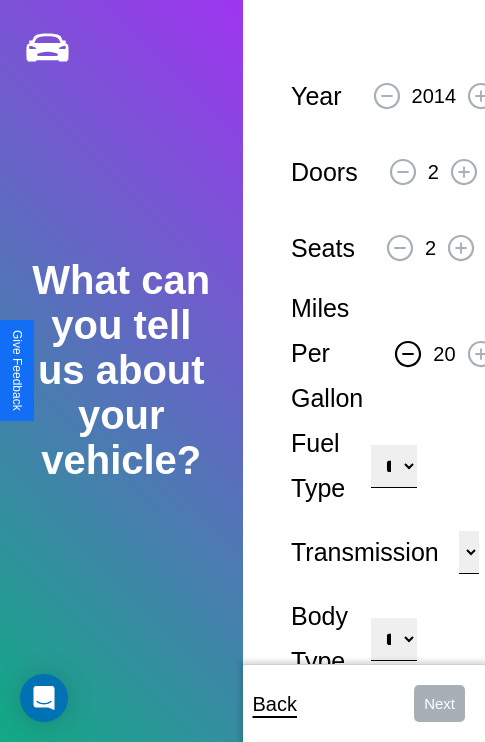 click 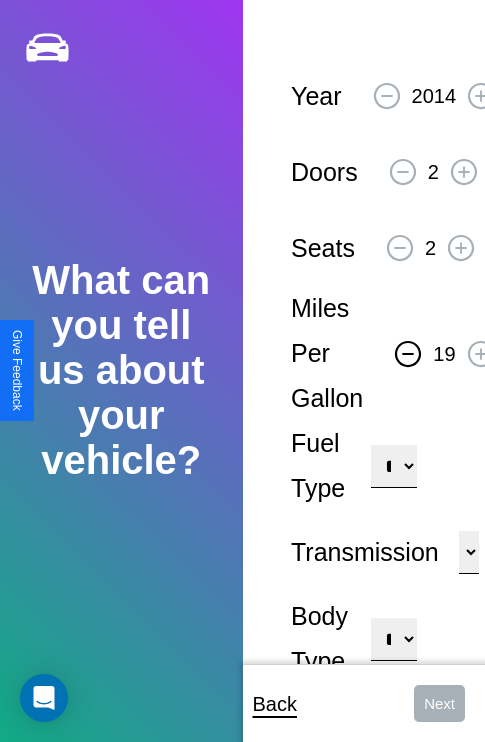click 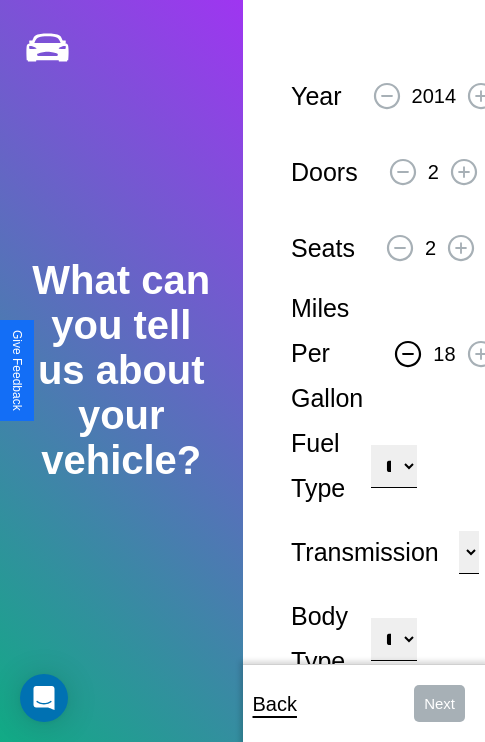 click 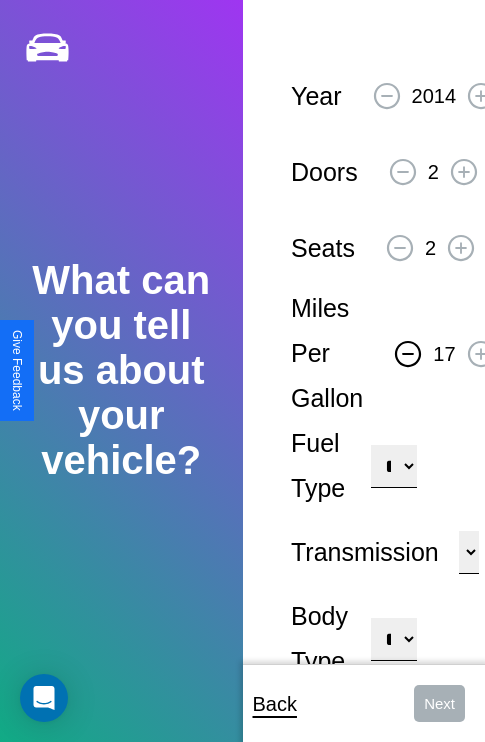 click 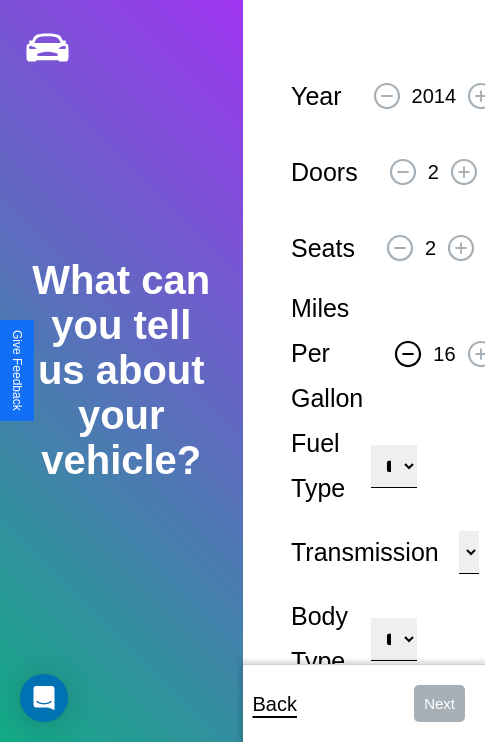 click 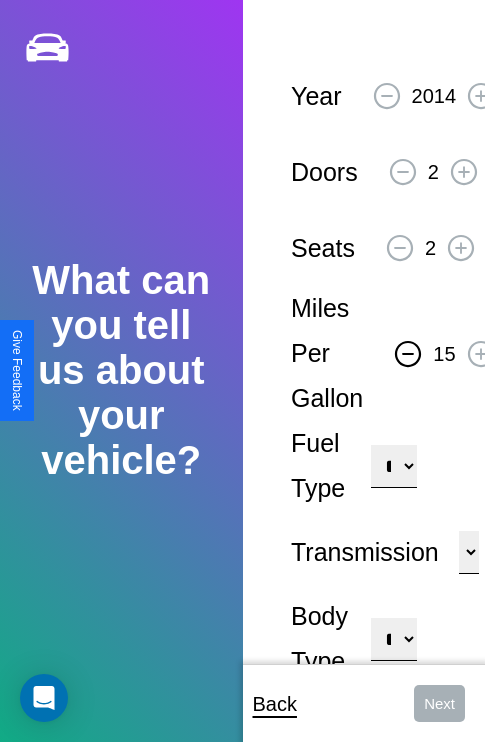 click on "**********" at bounding box center (393, 466) 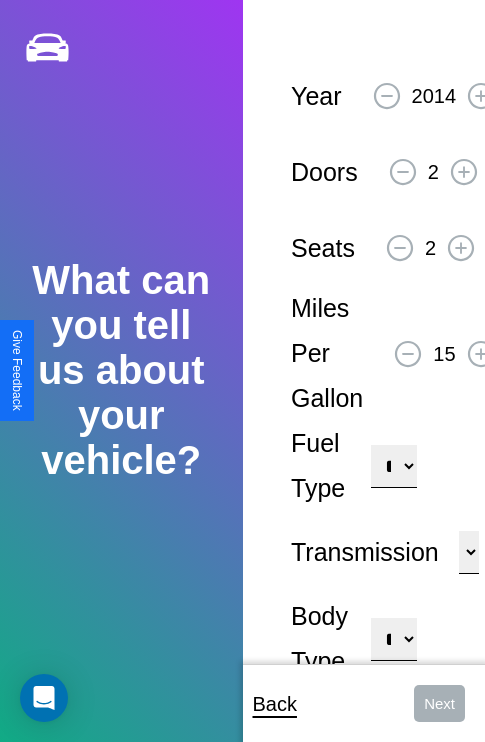 select on "**********" 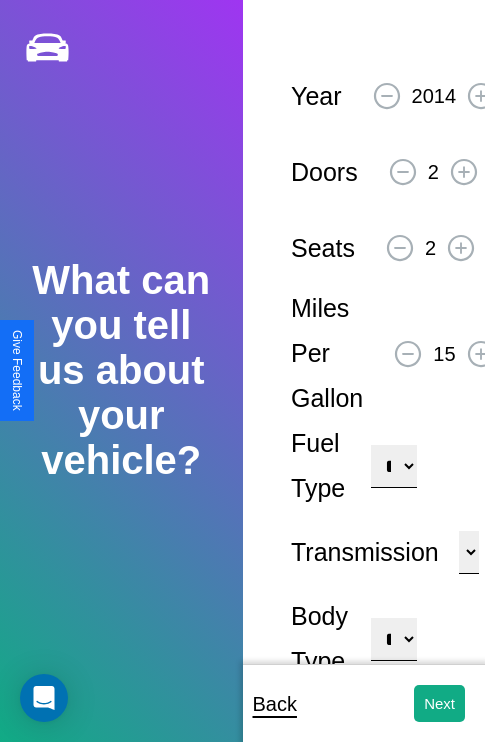 click on "**********" at bounding box center [393, 639] 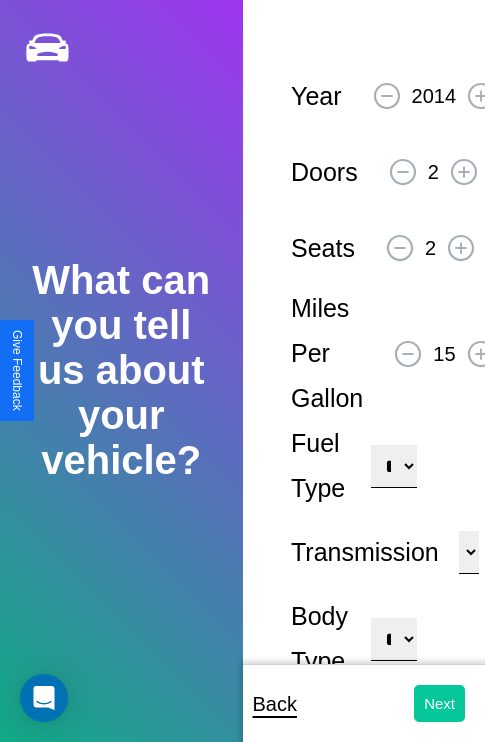 click on "Next" at bounding box center (439, 703) 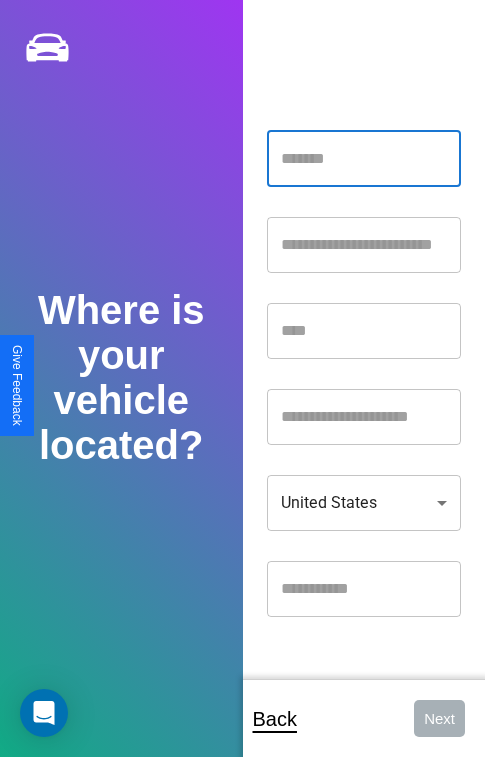click at bounding box center (364, 159) 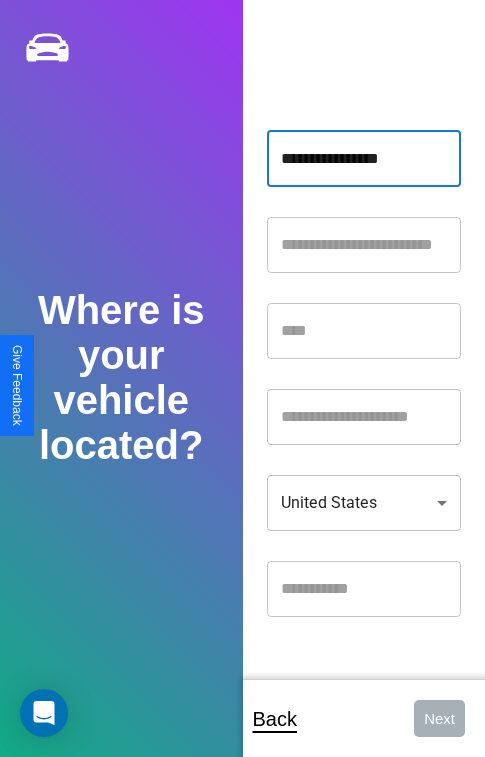 type on "**********" 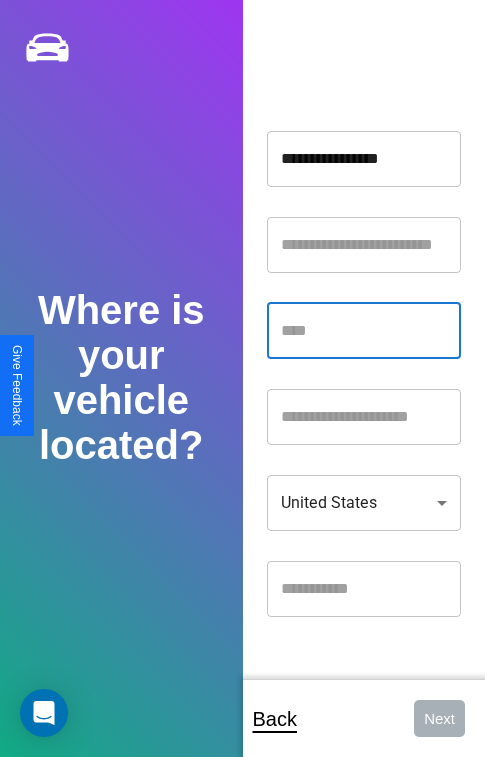 click at bounding box center [364, 331] 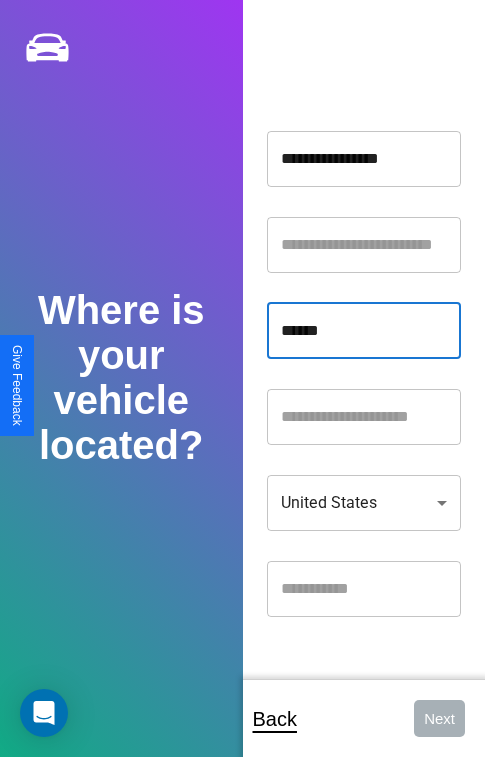 type on "******" 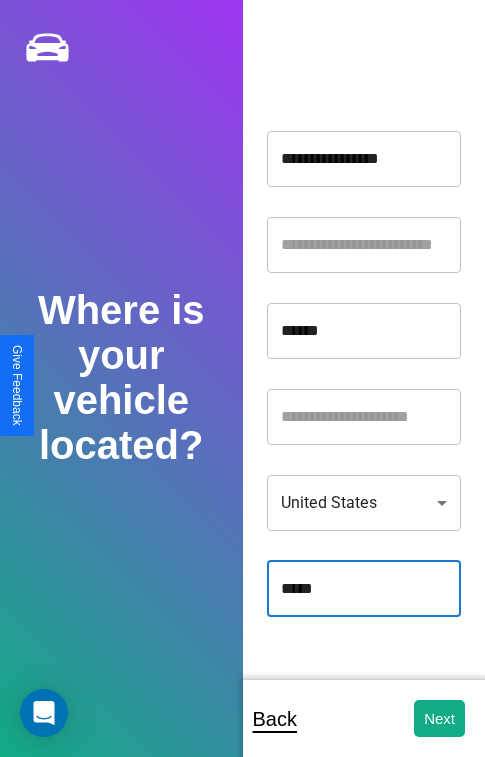 type on "*****" 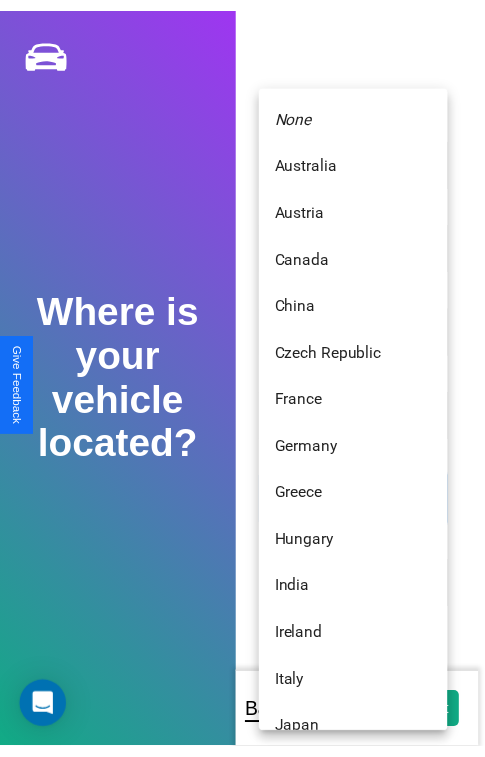 scroll, scrollTop: 104, scrollLeft: 0, axis: vertical 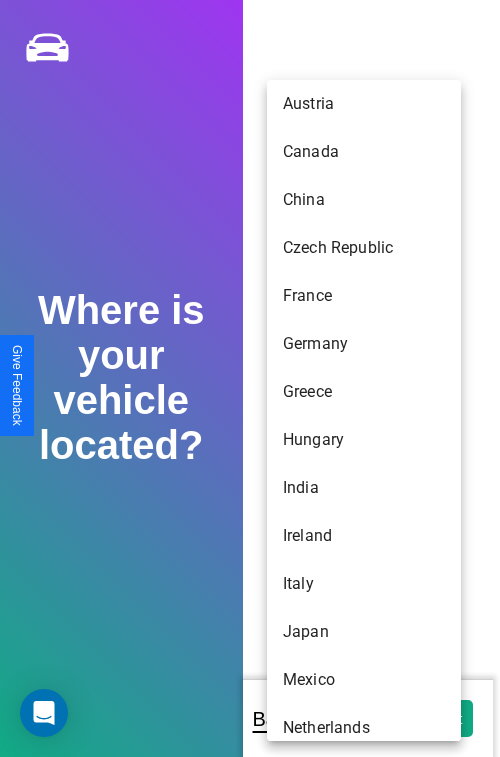 click on "Austria" at bounding box center (364, 104) 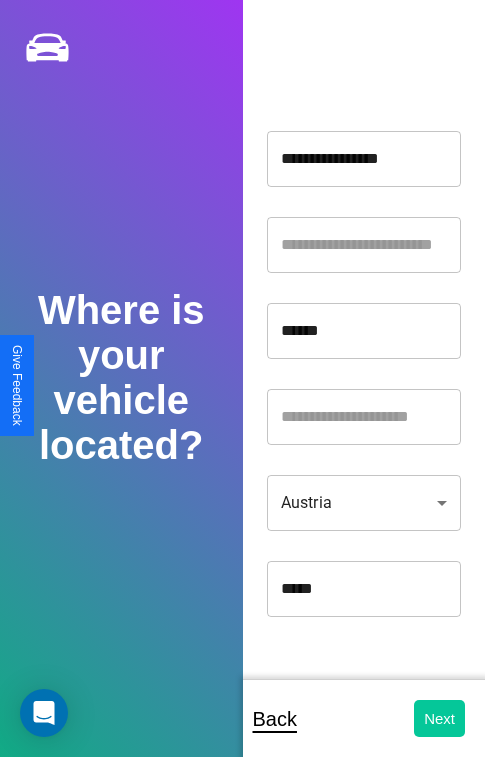 click on "Next" at bounding box center [439, 718] 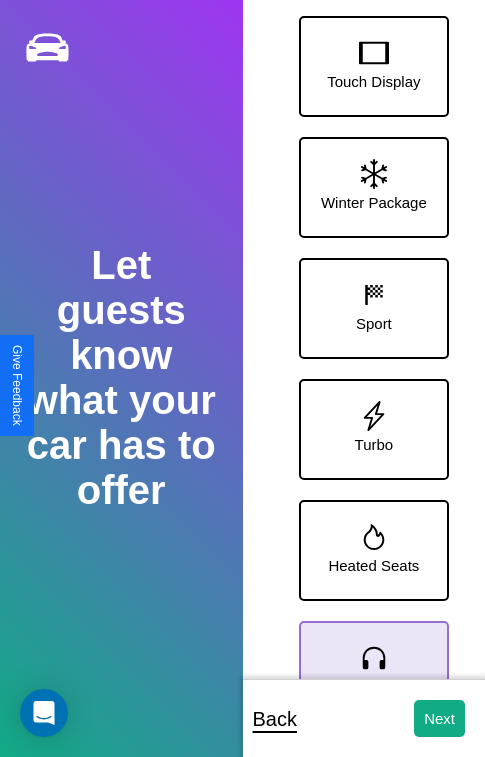 click 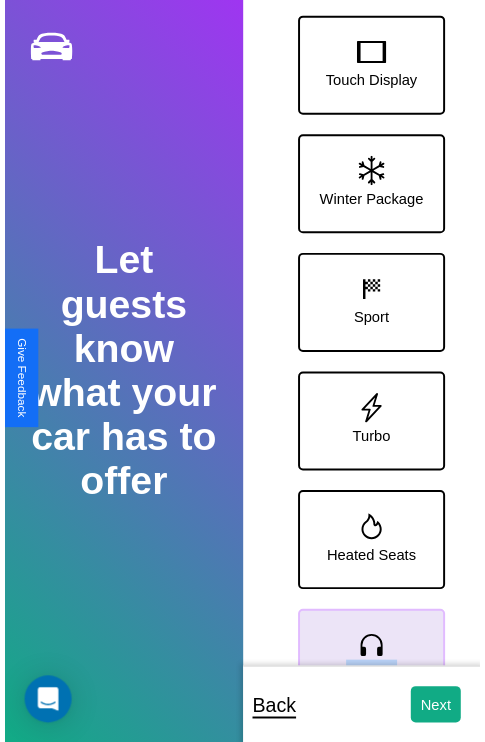 scroll, scrollTop: 249, scrollLeft: 0, axis: vertical 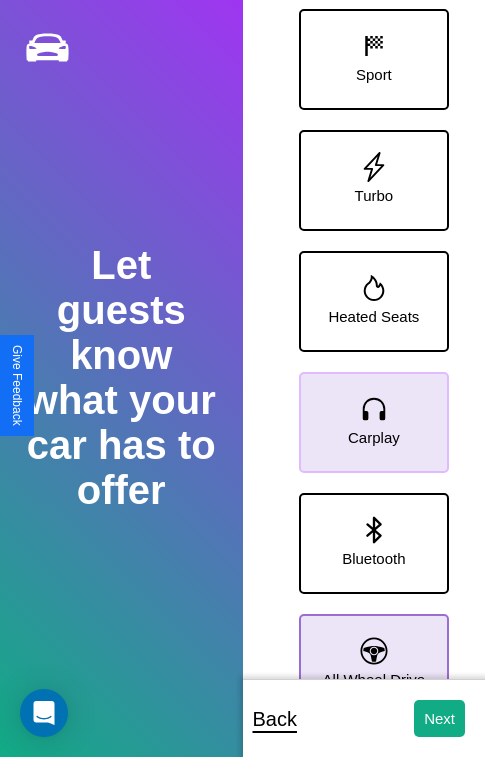 click 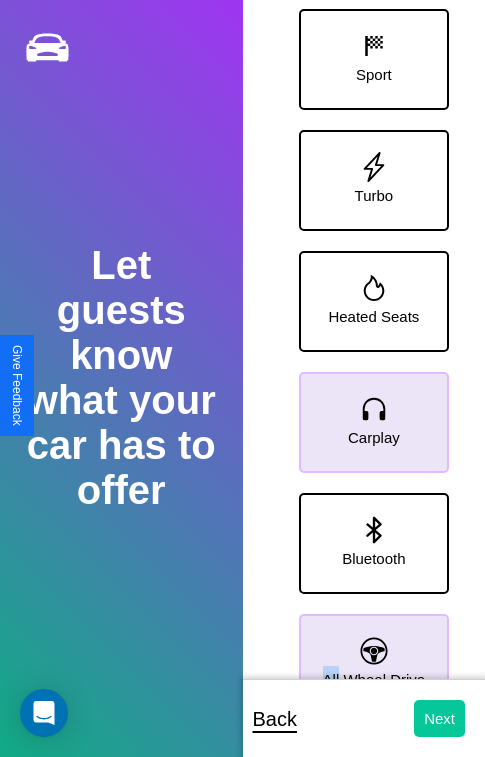 click on "Next" at bounding box center (439, 718) 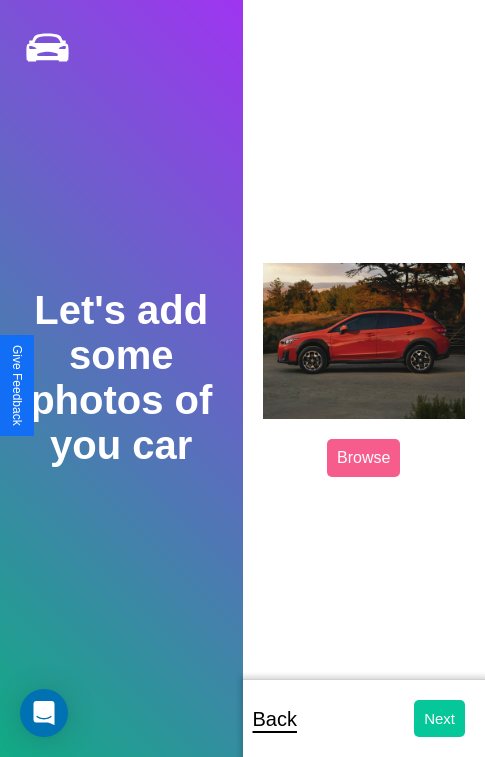 click on "Next" at bounding box center (439, 718) 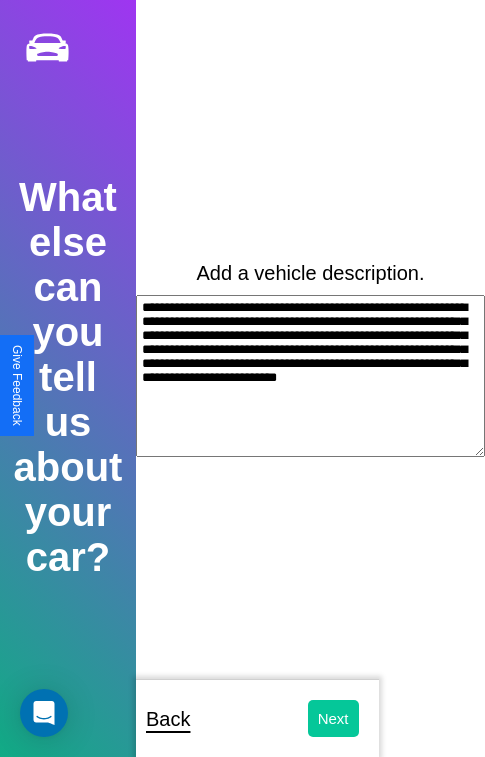 type on "**********" 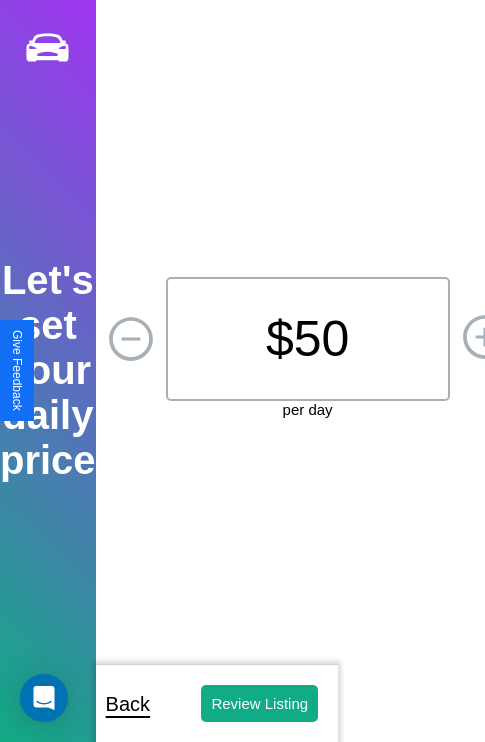 click on "$ 50" at bounding box center (308, 339) 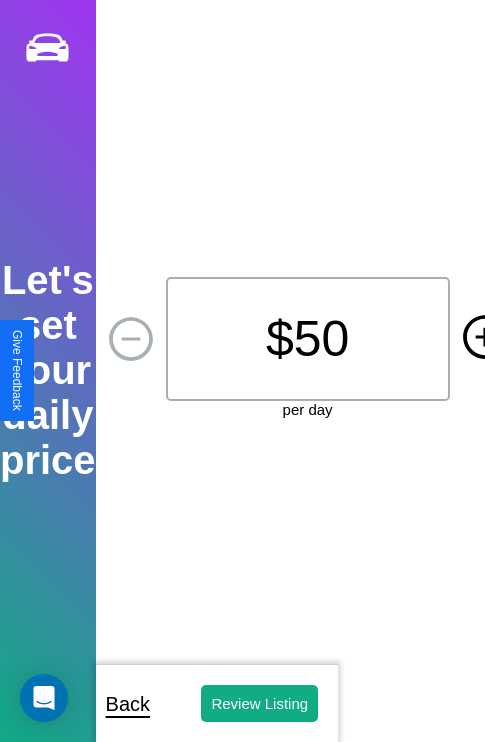 click 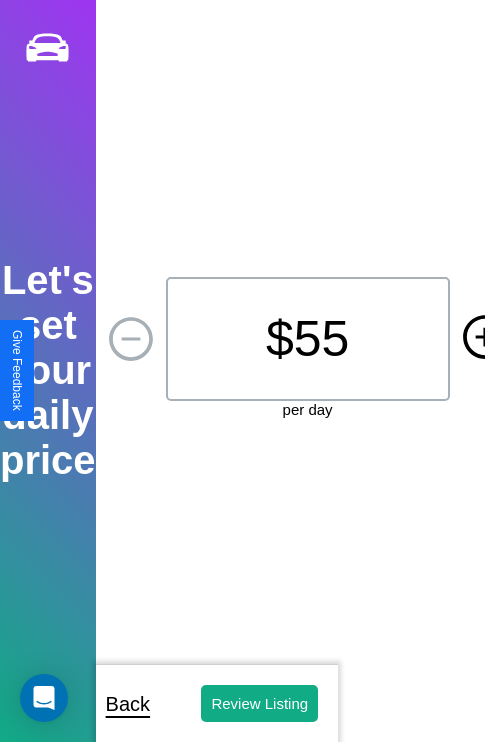 click 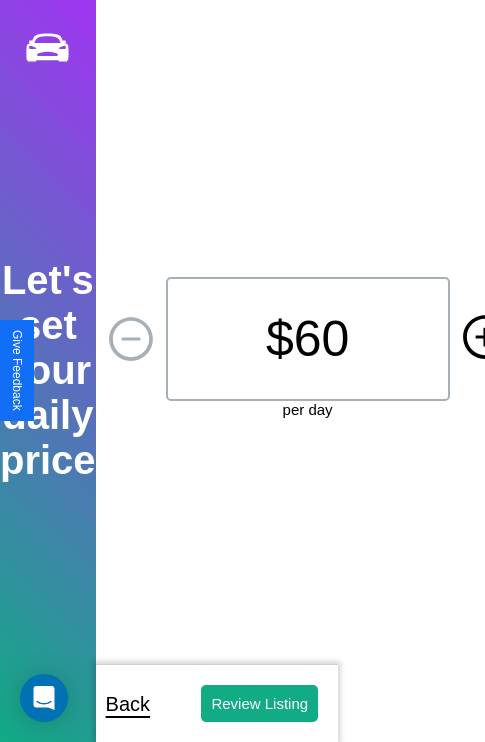 click 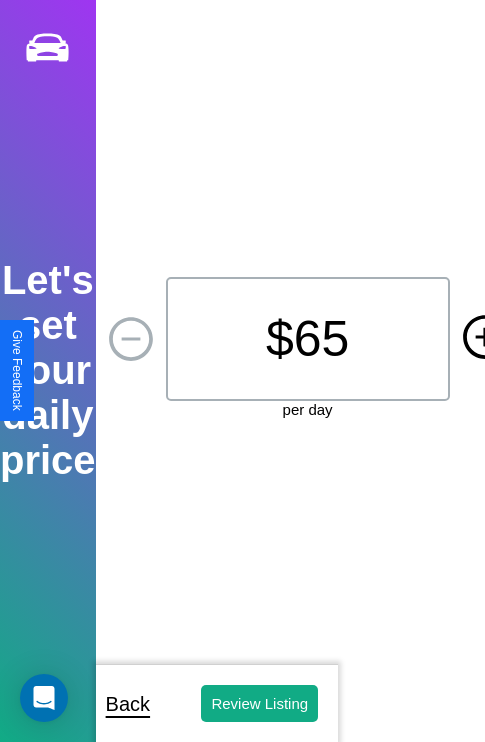 click 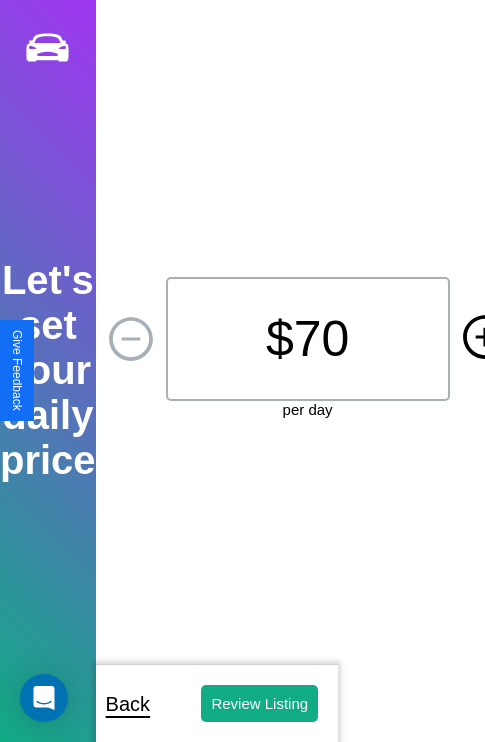 click 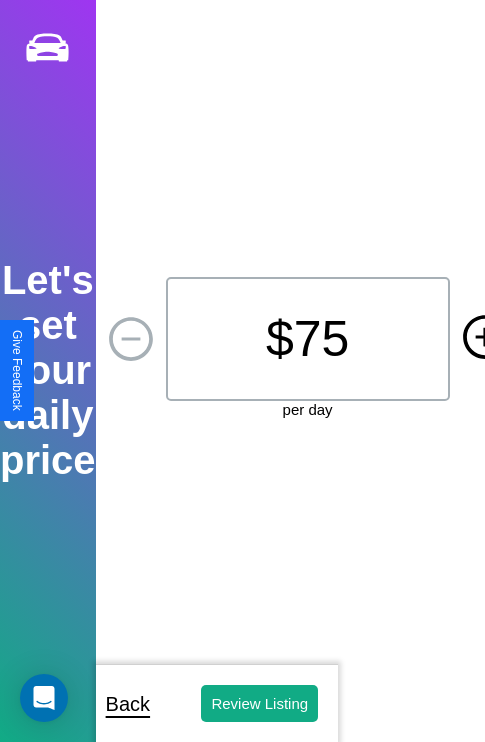 click 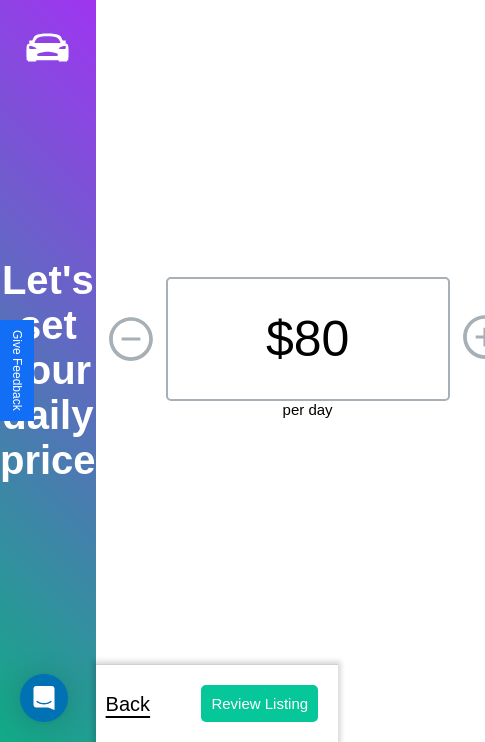 click on "Review Listing" at bounding box center (259, 703) 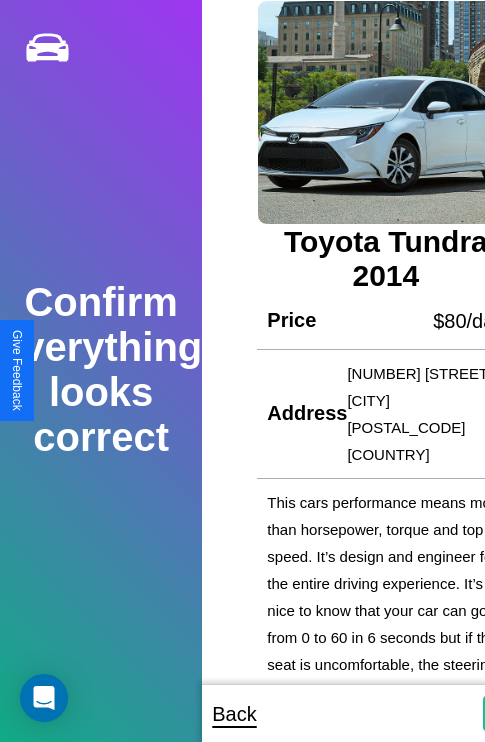 scroll, scrollTop: 5, scrollLeft: 54, axis: both 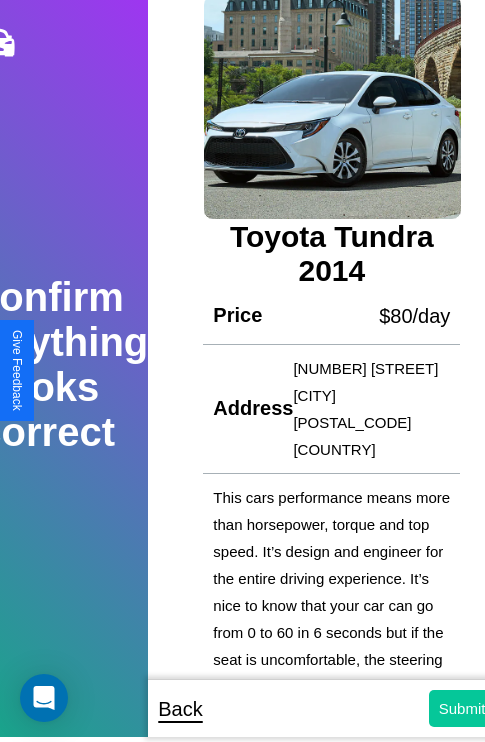 click on "Submit" at bounding box center [462, 708] 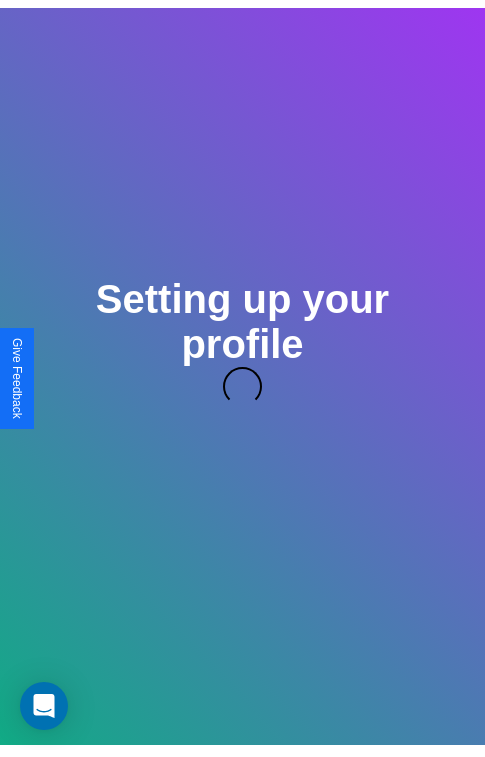 scroll, scrollTop: 5, scrollLeft: 0, axis: vertical 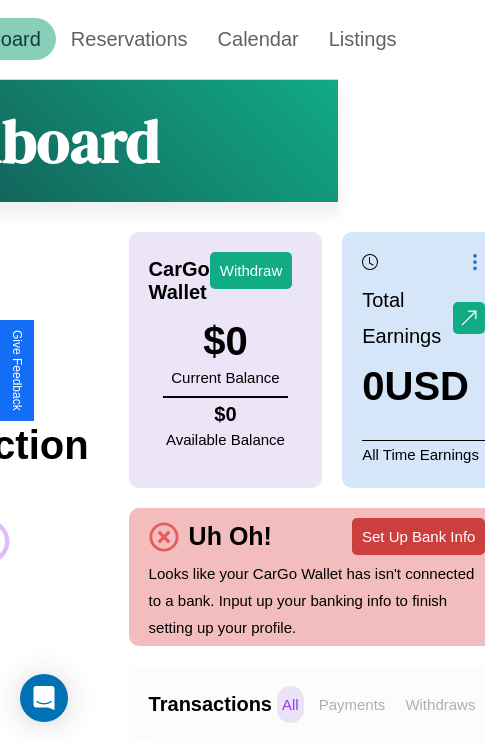 click on "Set Up Bank Info" at bounding box center [418, 536] 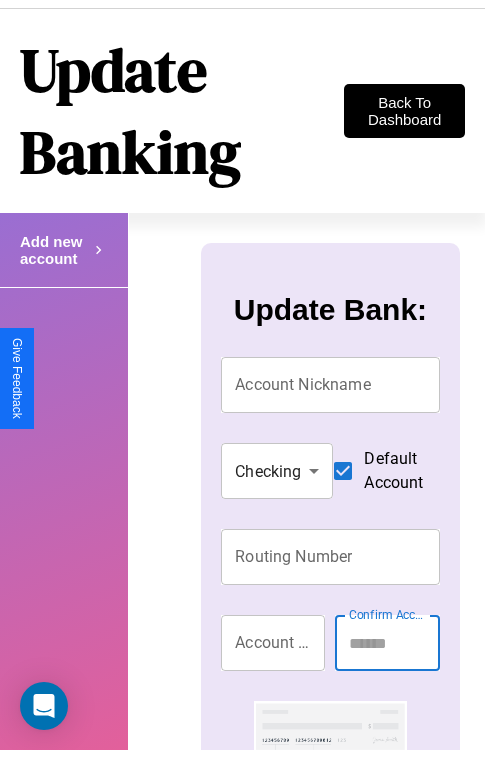 scroll, scrollTop: 0, scrollLeft: 0, axis: both 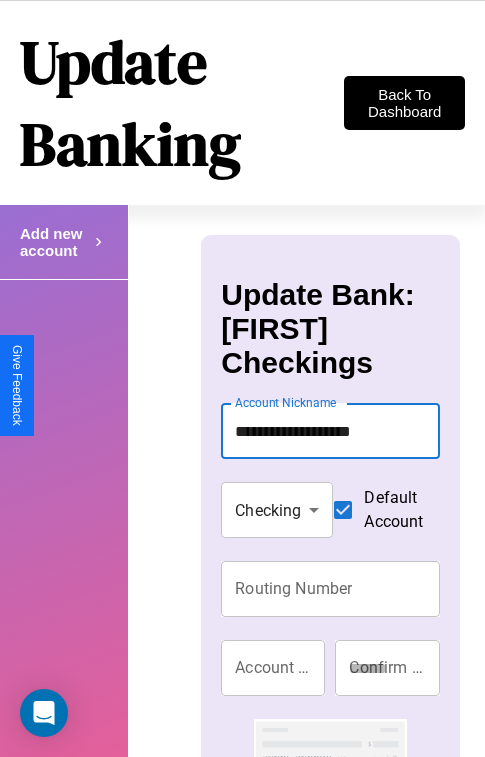 type on "**********" 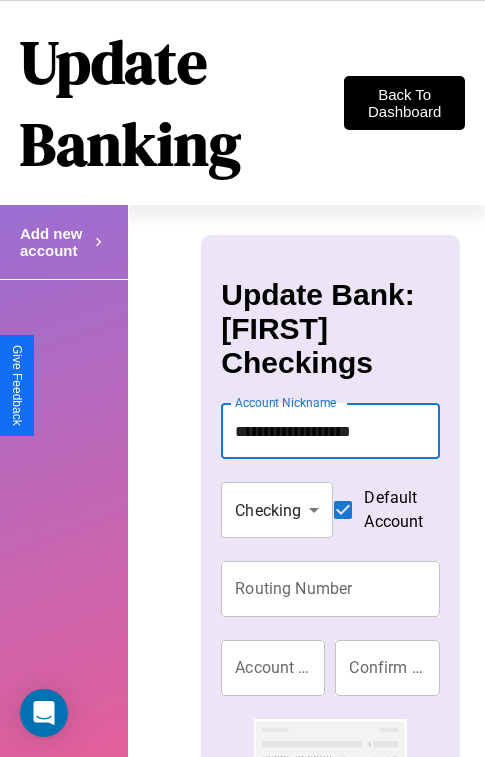 click on "Routing Number" at bounding box center [330, 589] 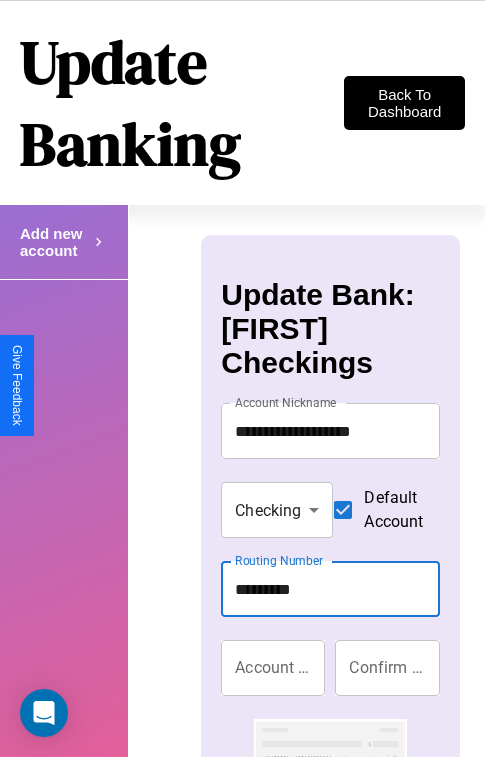 type on "*********" 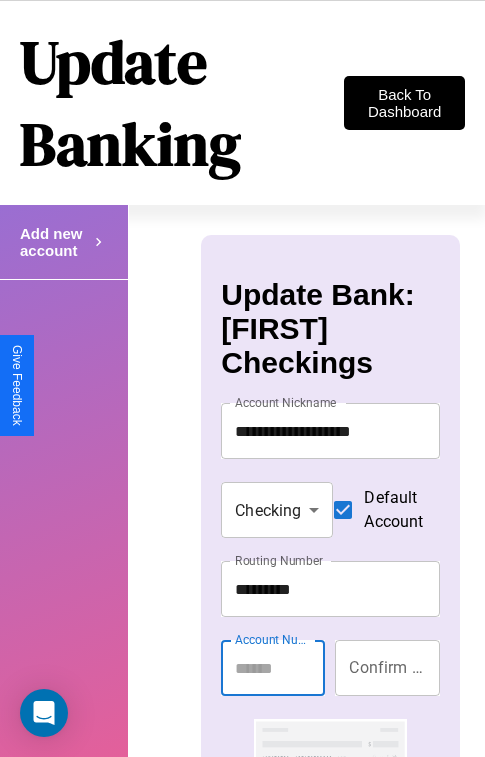 click on "Account Number" at bounding box center [273, 668] 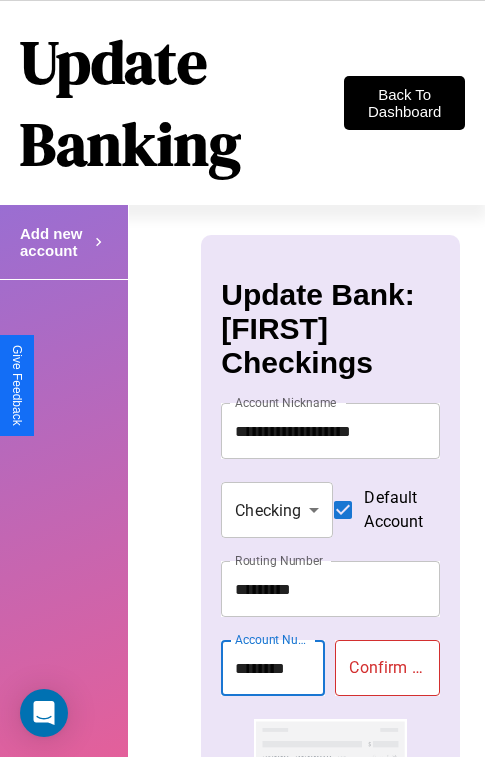 type on "********" 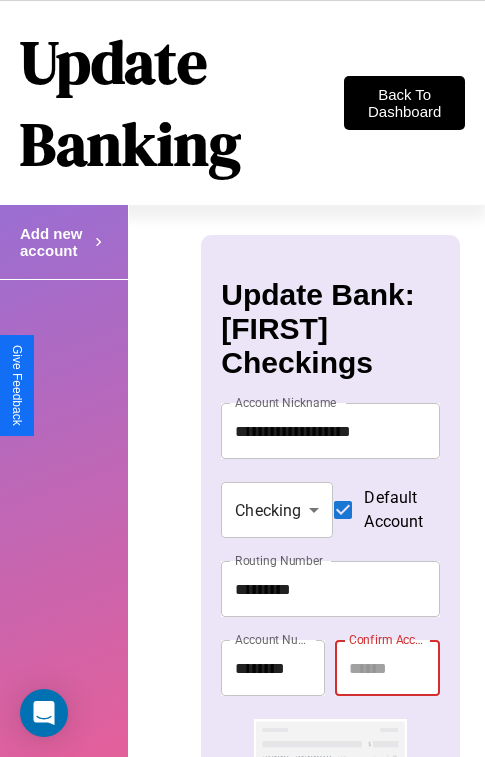 click on "Confirm Account Number" at bounding box center [387, 668] 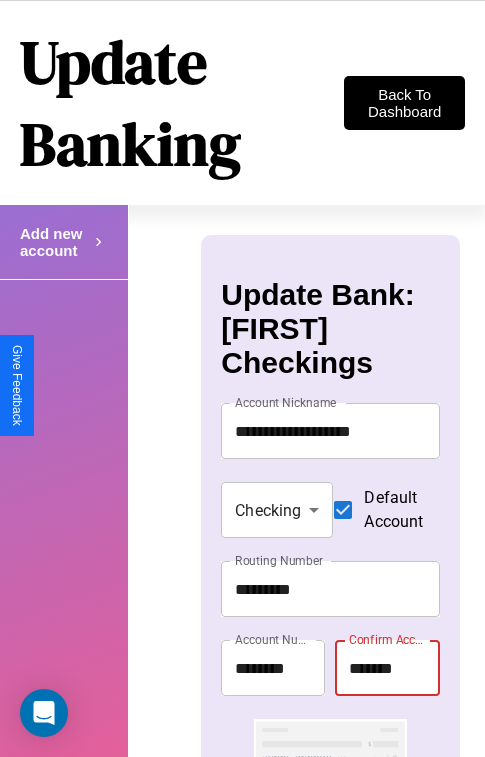 type on "********" 